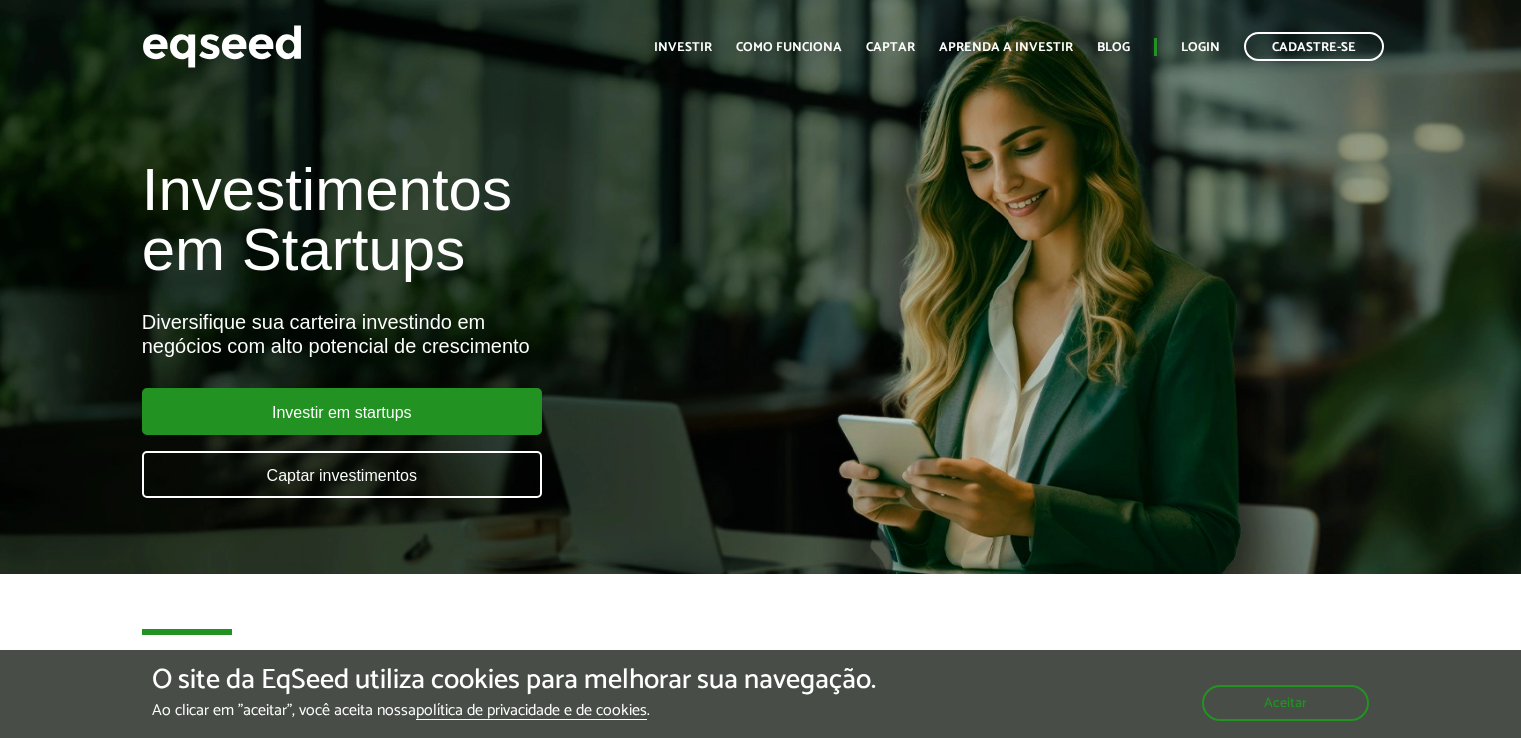 scroll, scrollTop: 0, scrollLeft: 0, axis: both 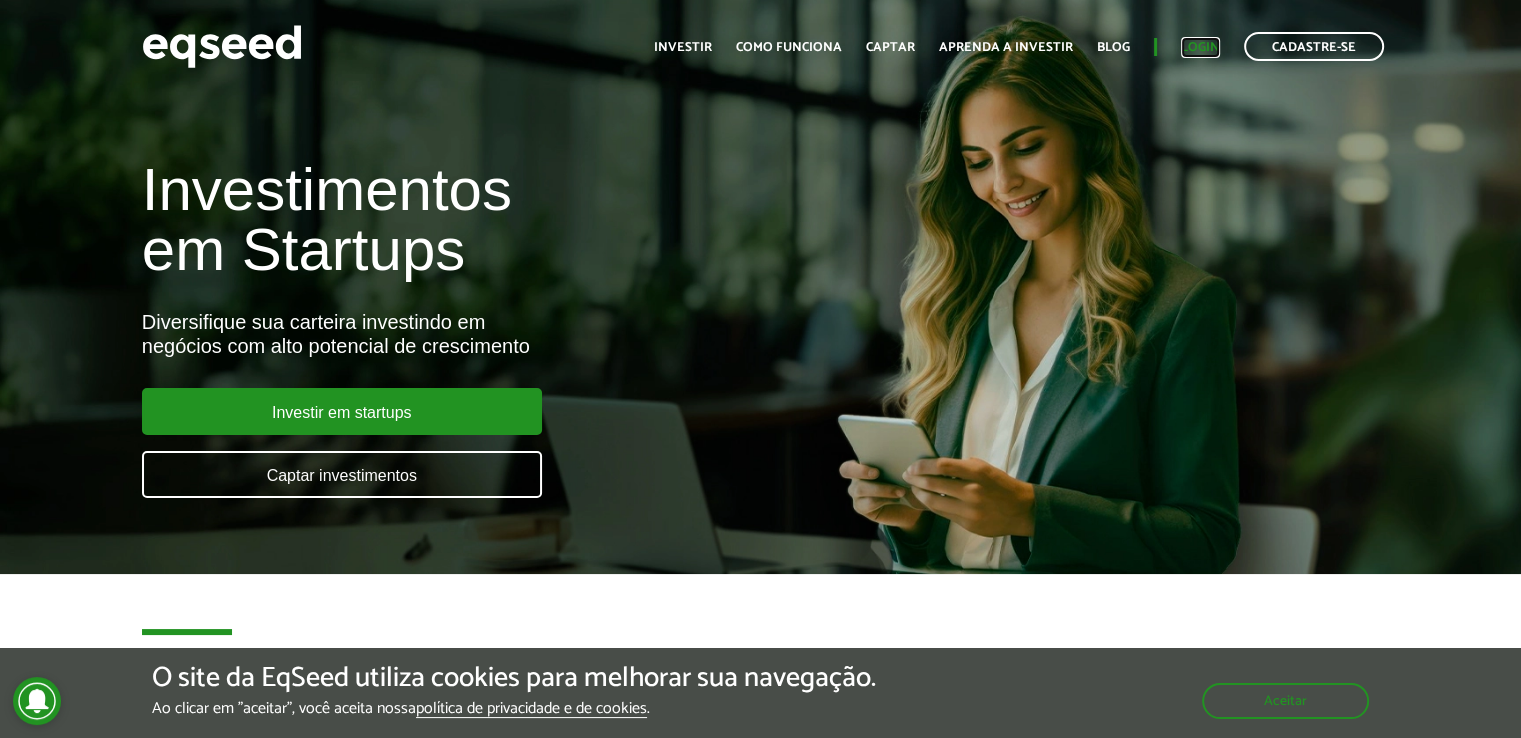 click on "Login" at bounding box center [1200, 47] 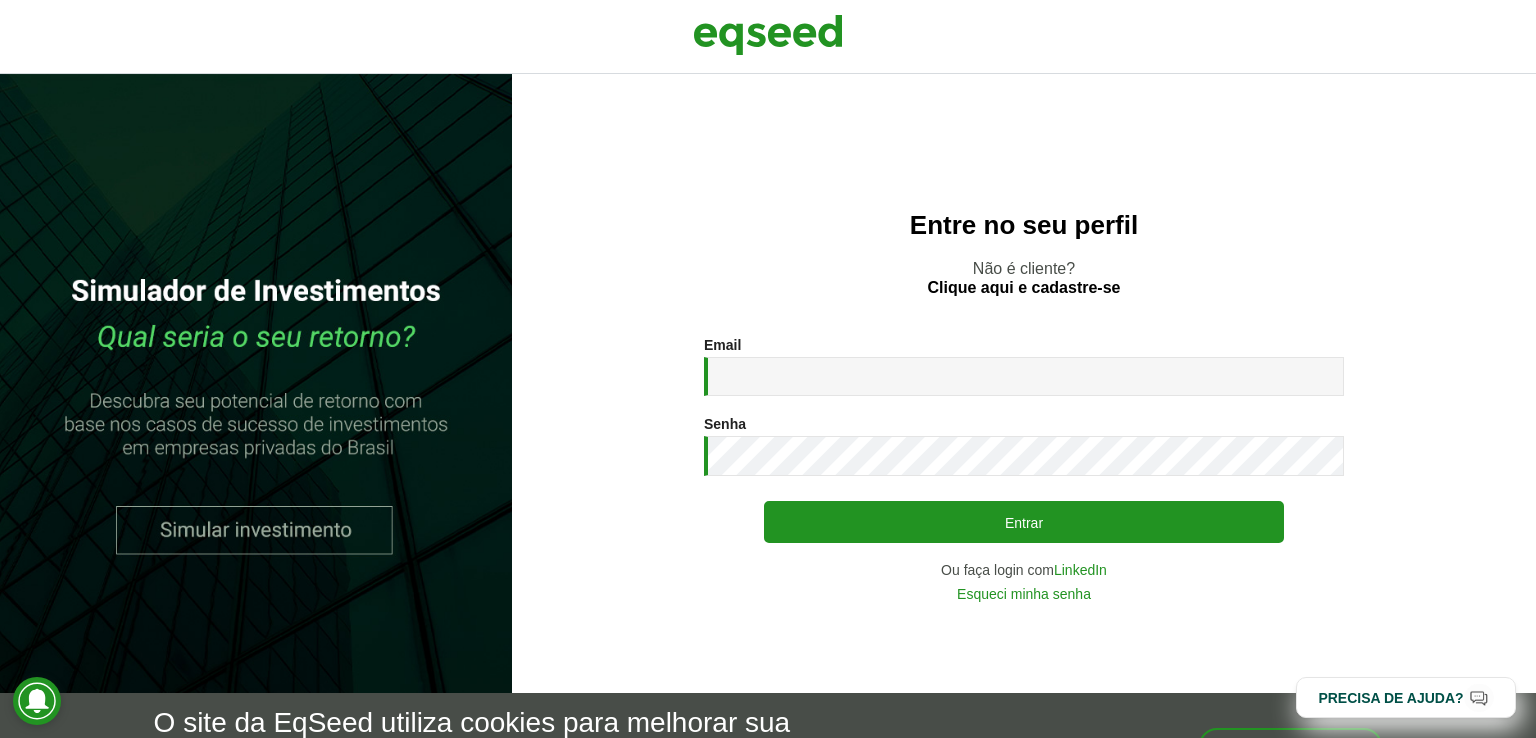 scroll, scrollTop: 0, scrollLeft: 0, axis: both 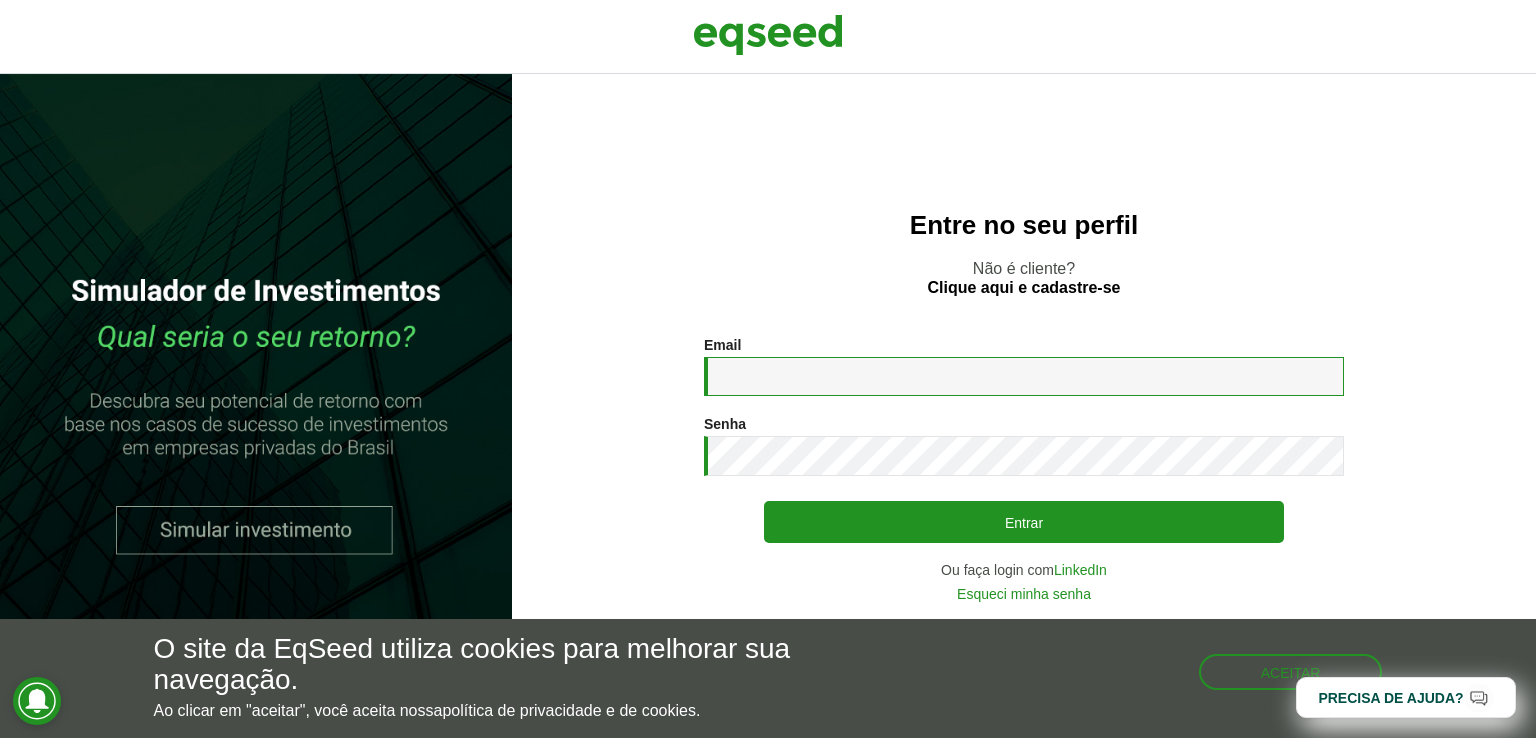 click on "Email  *" at bounding box center [1024, 376] 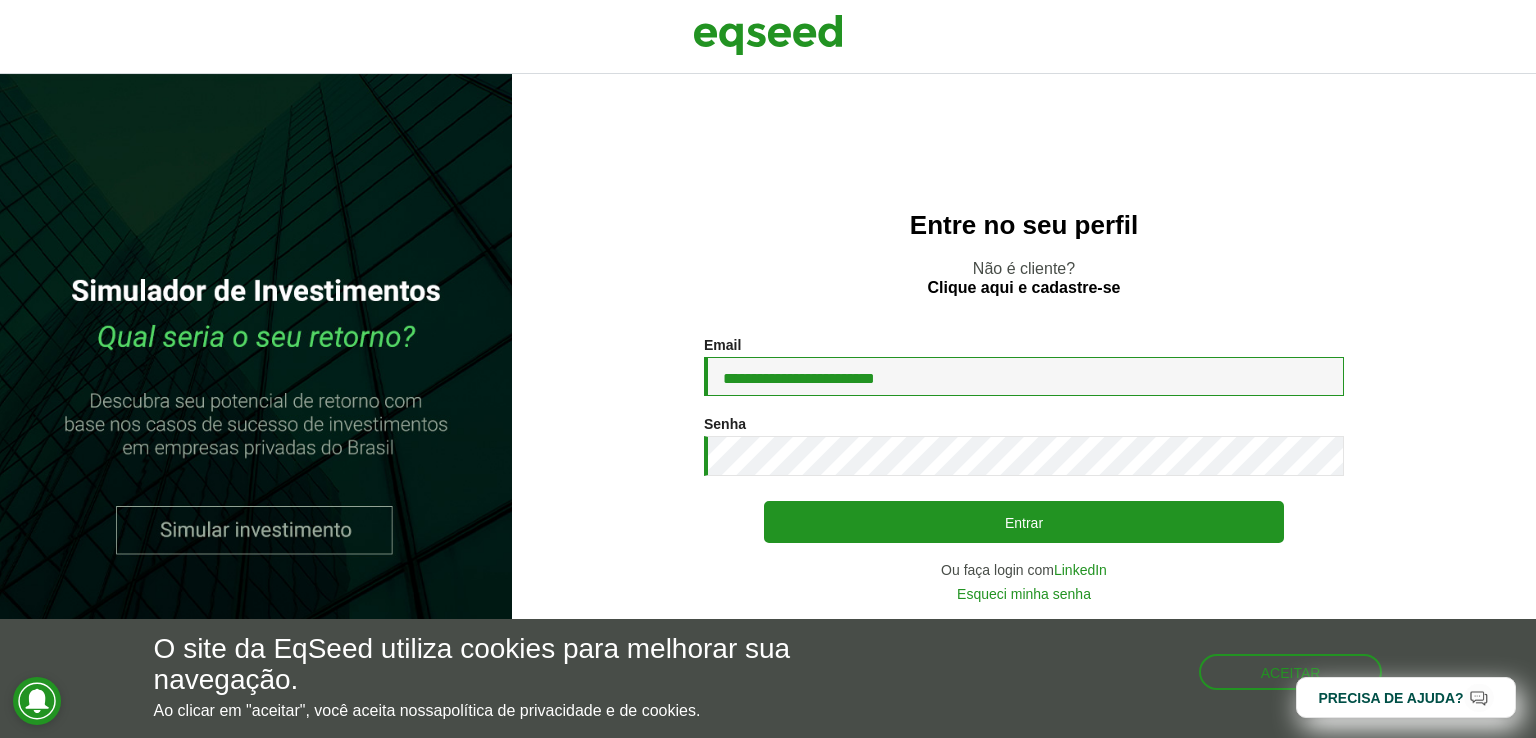 drag, startPoint x: 930, startPoint y: 387, endPoint x: 508, endPoint y: 362, distance: 422.73987 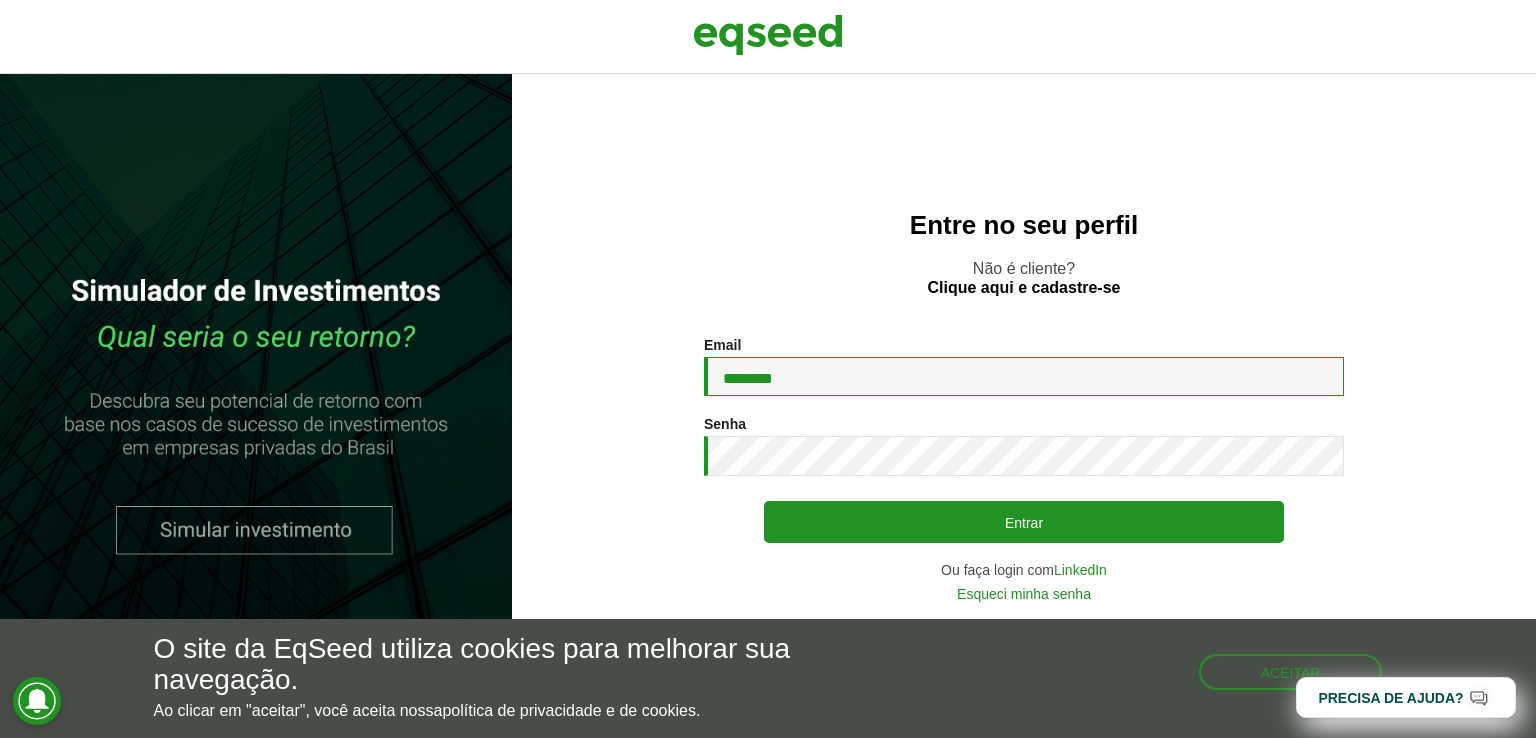 click on "********" at bounding box center (1024, 376) 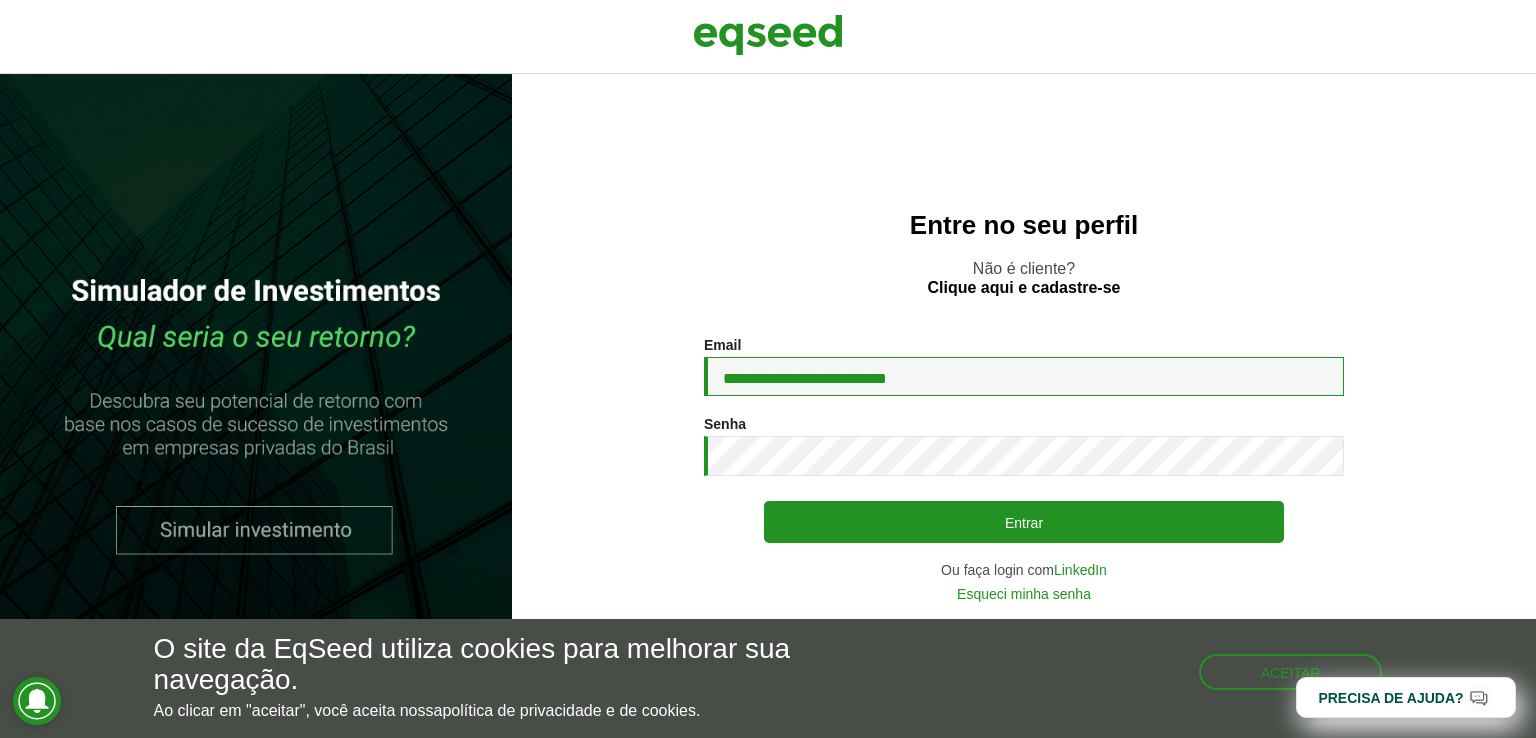 type on "**********" 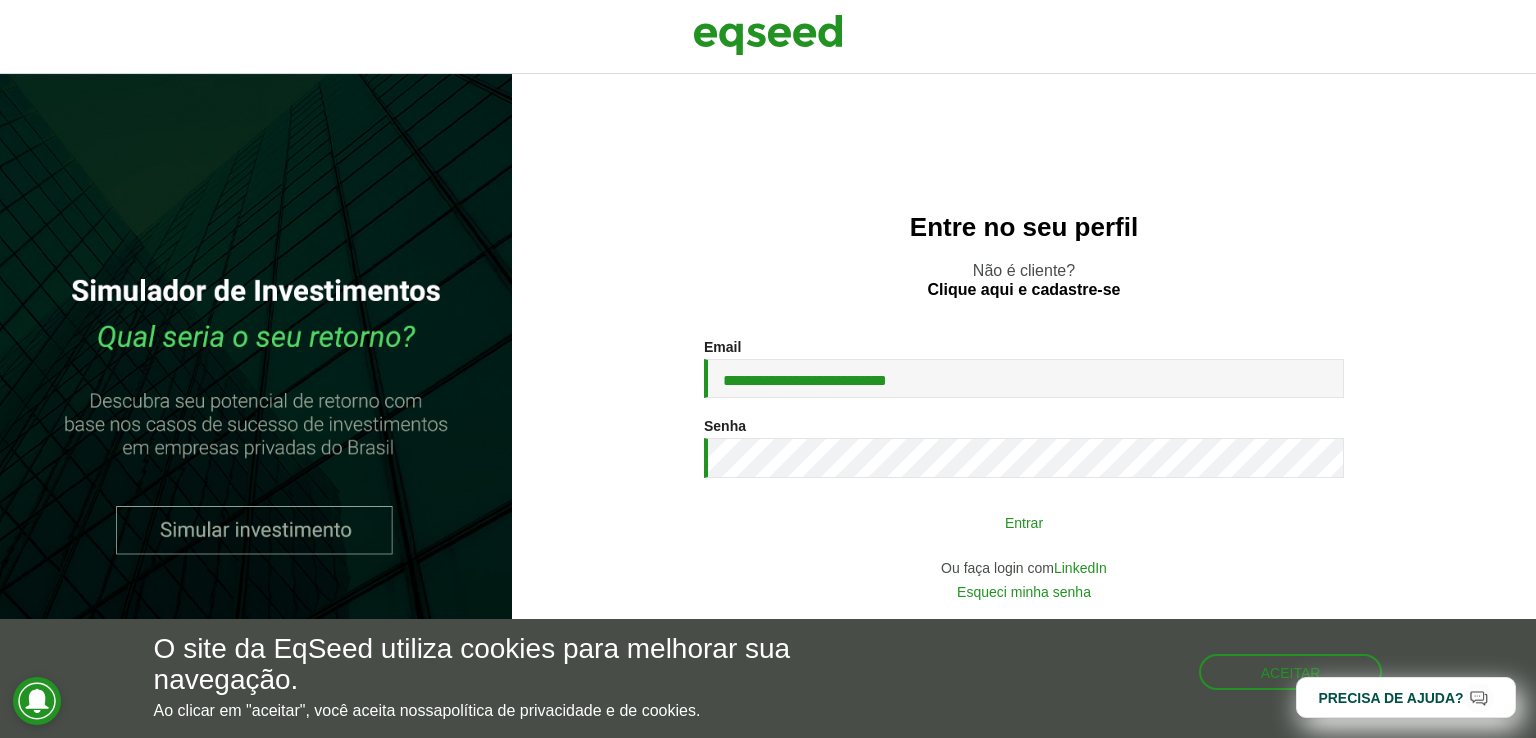click on "Entrar" at bounding box center [1024, 522] 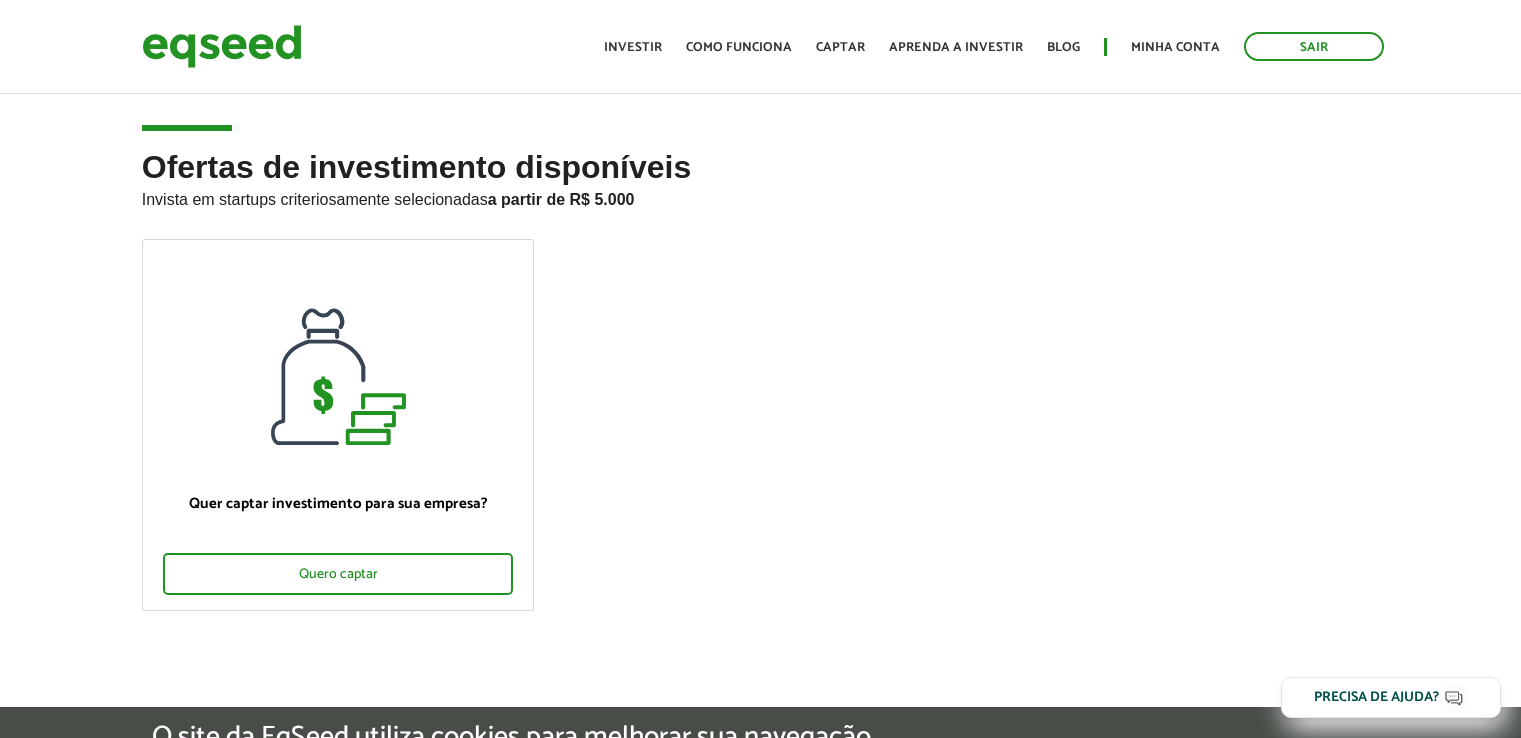 scroll, scrollTop: 0, scrollLeft: 0, axis: both 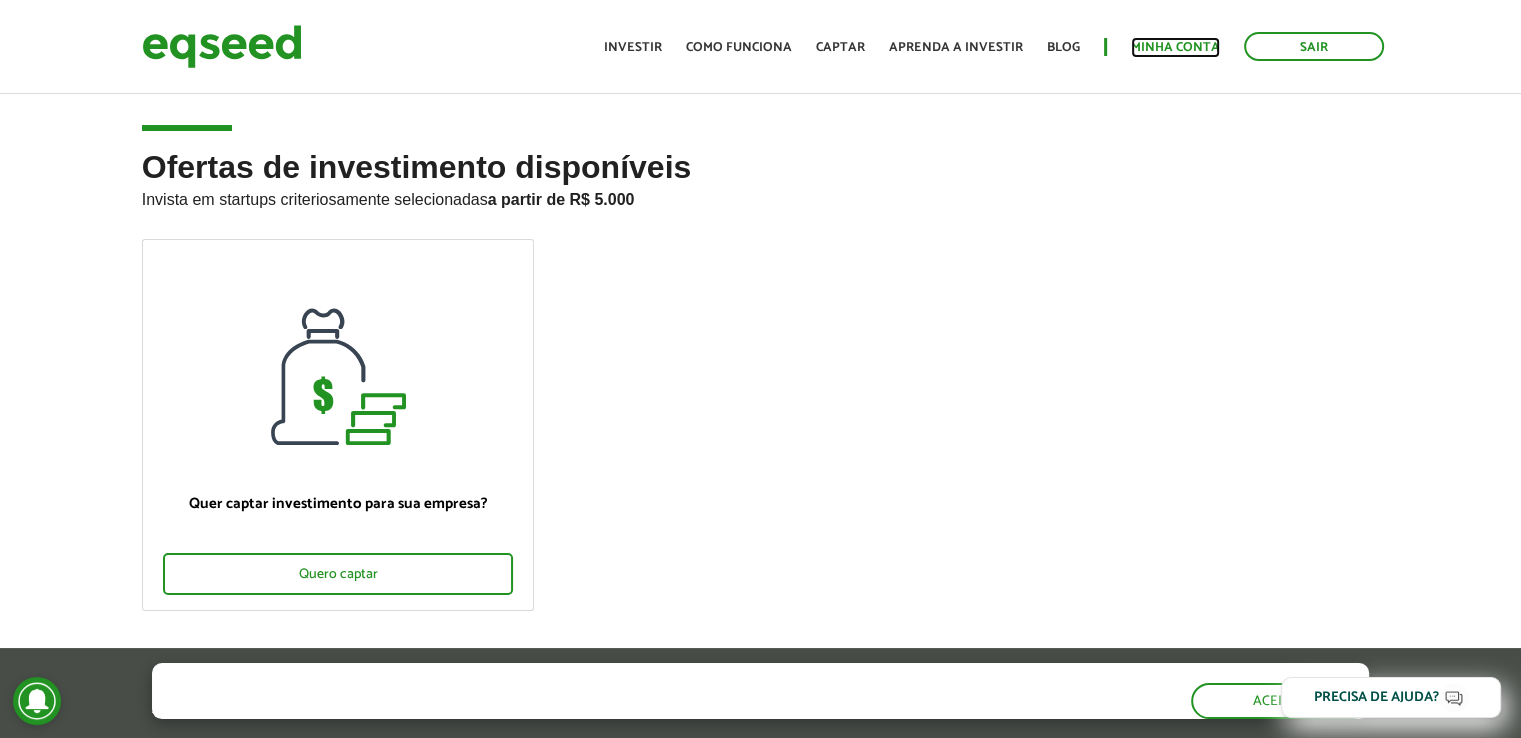 click on "Minha conta" at bounding box center [1175, 47] 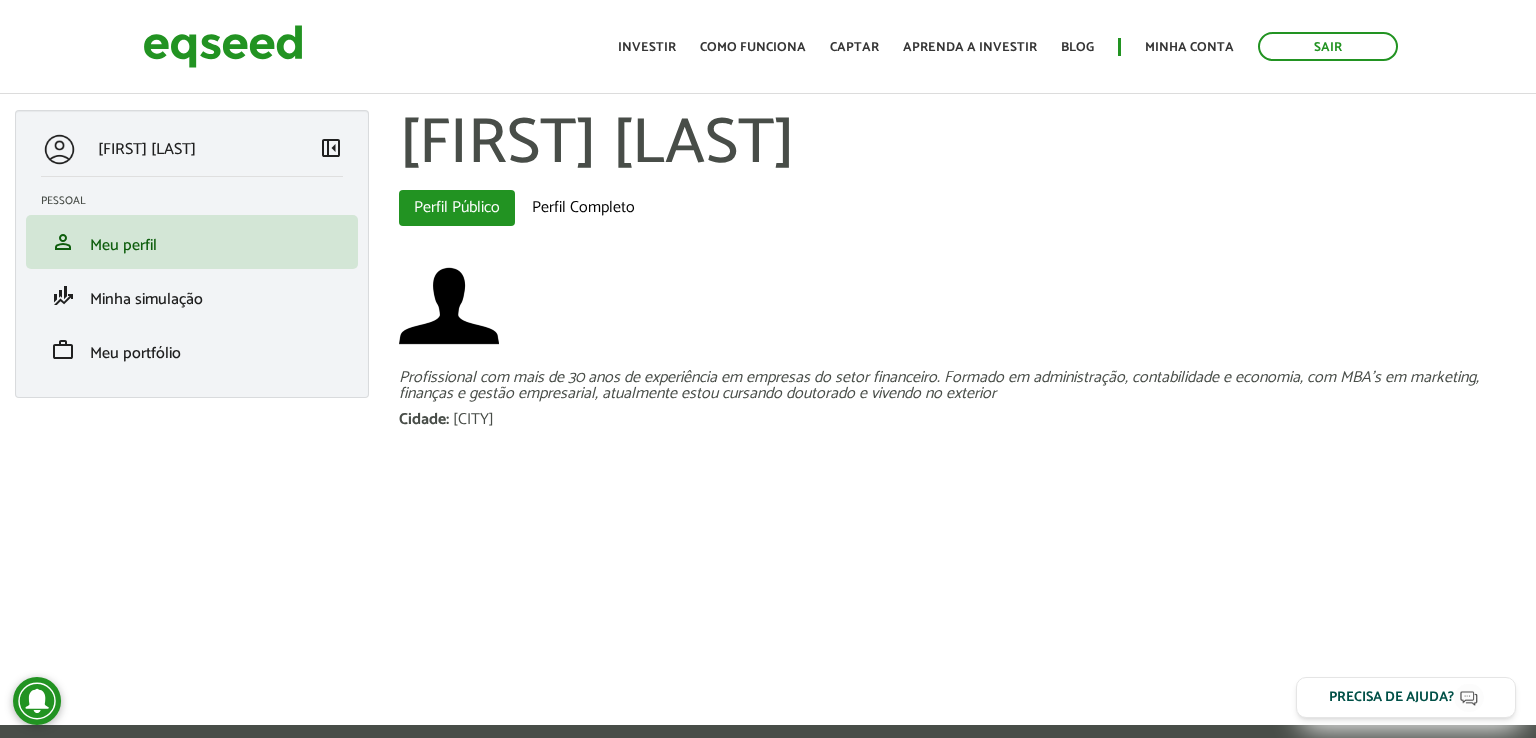 scroll, scrollTop: 0, scrollLeft: 0, axis: both 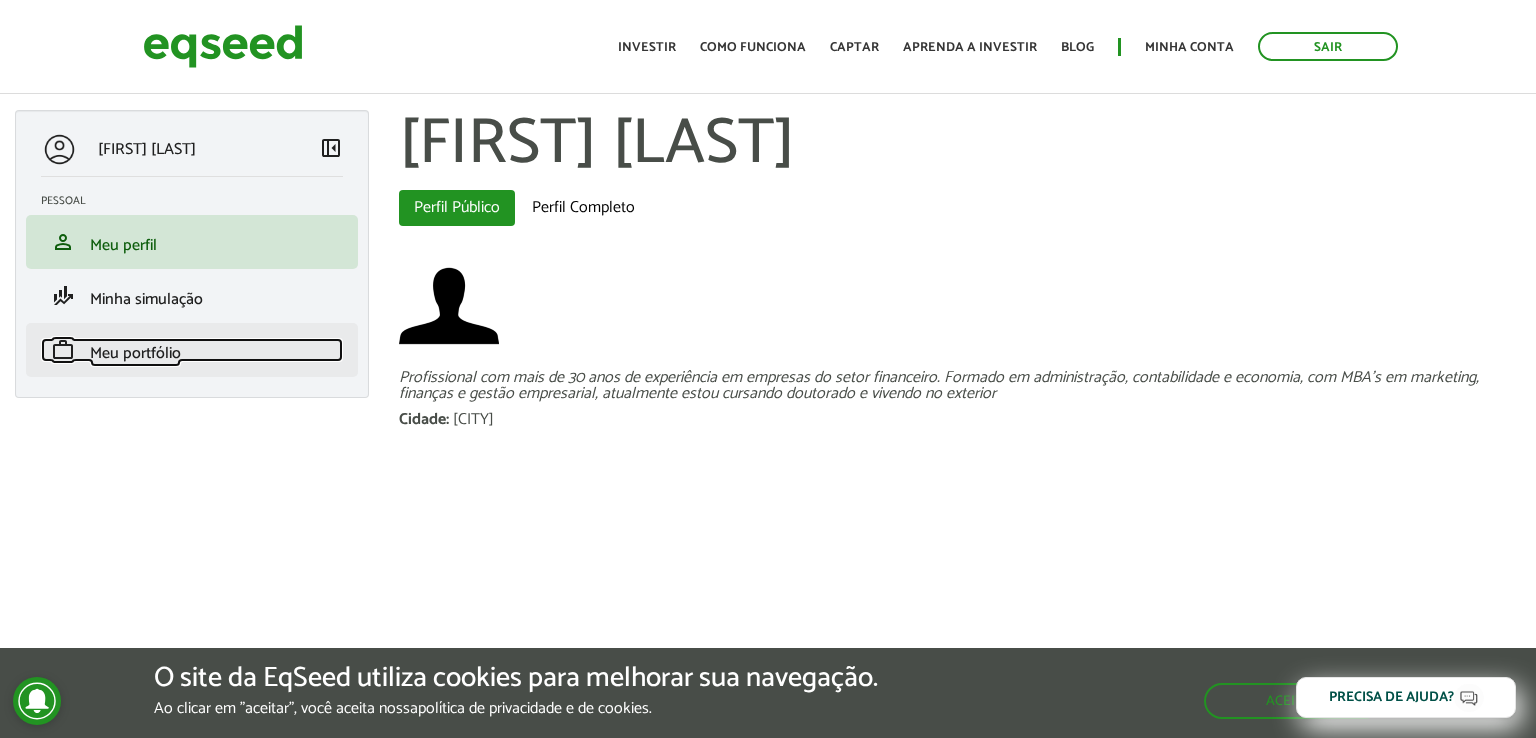 click on "Meu portfólio" at bounding box center (135, 353) 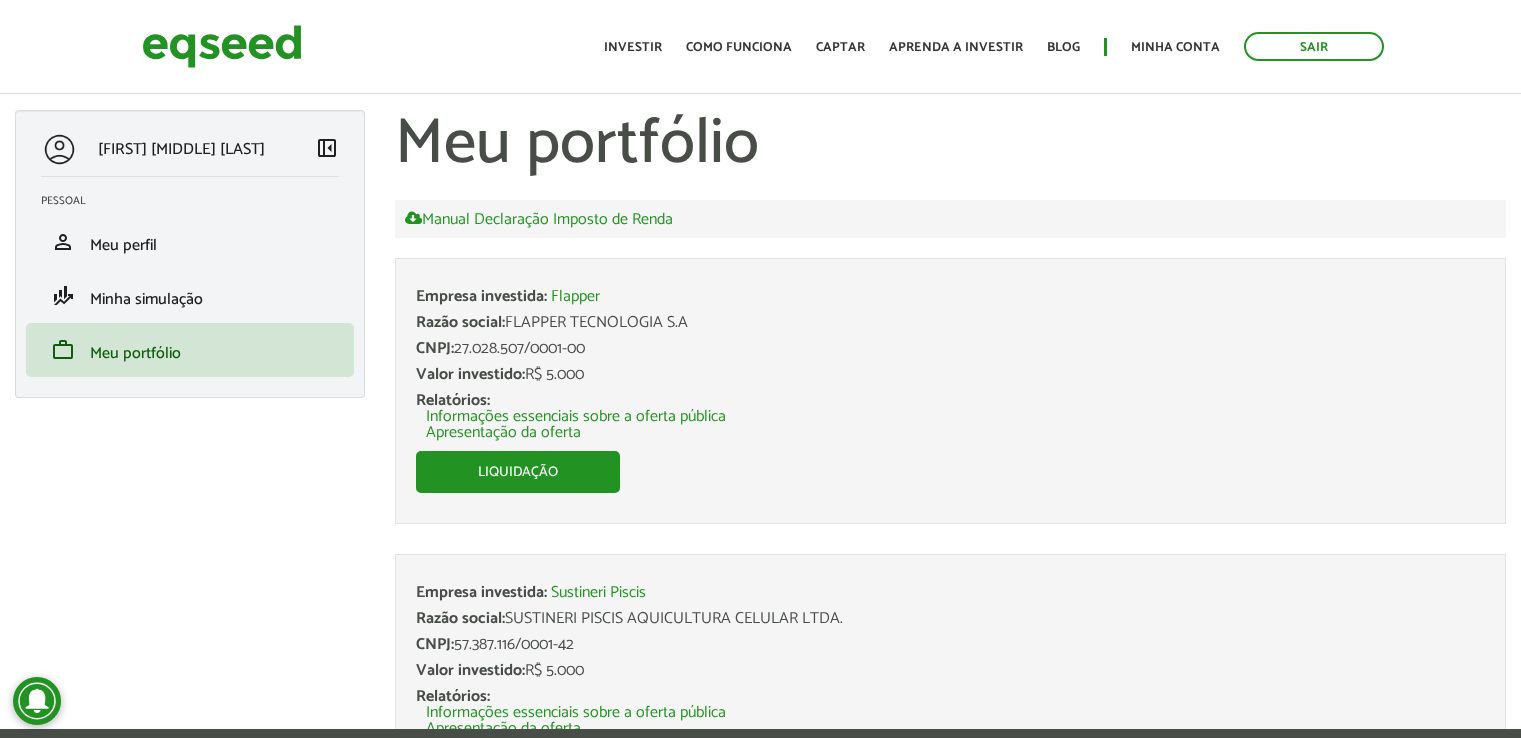 scroll, scrollTop: 0, scrollLeft: 0, axis: both 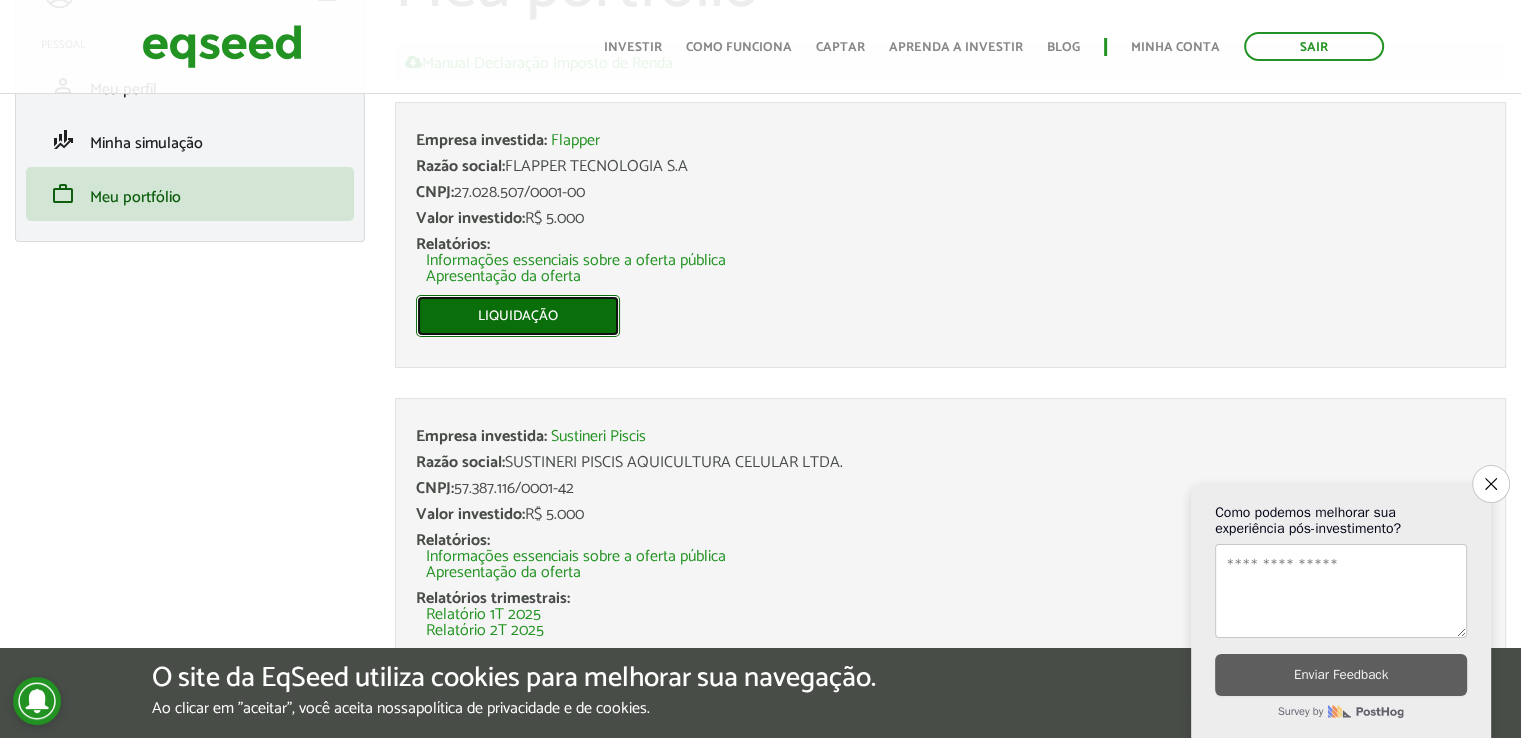 click on "Liquidação" at bounding box center (518, 316) 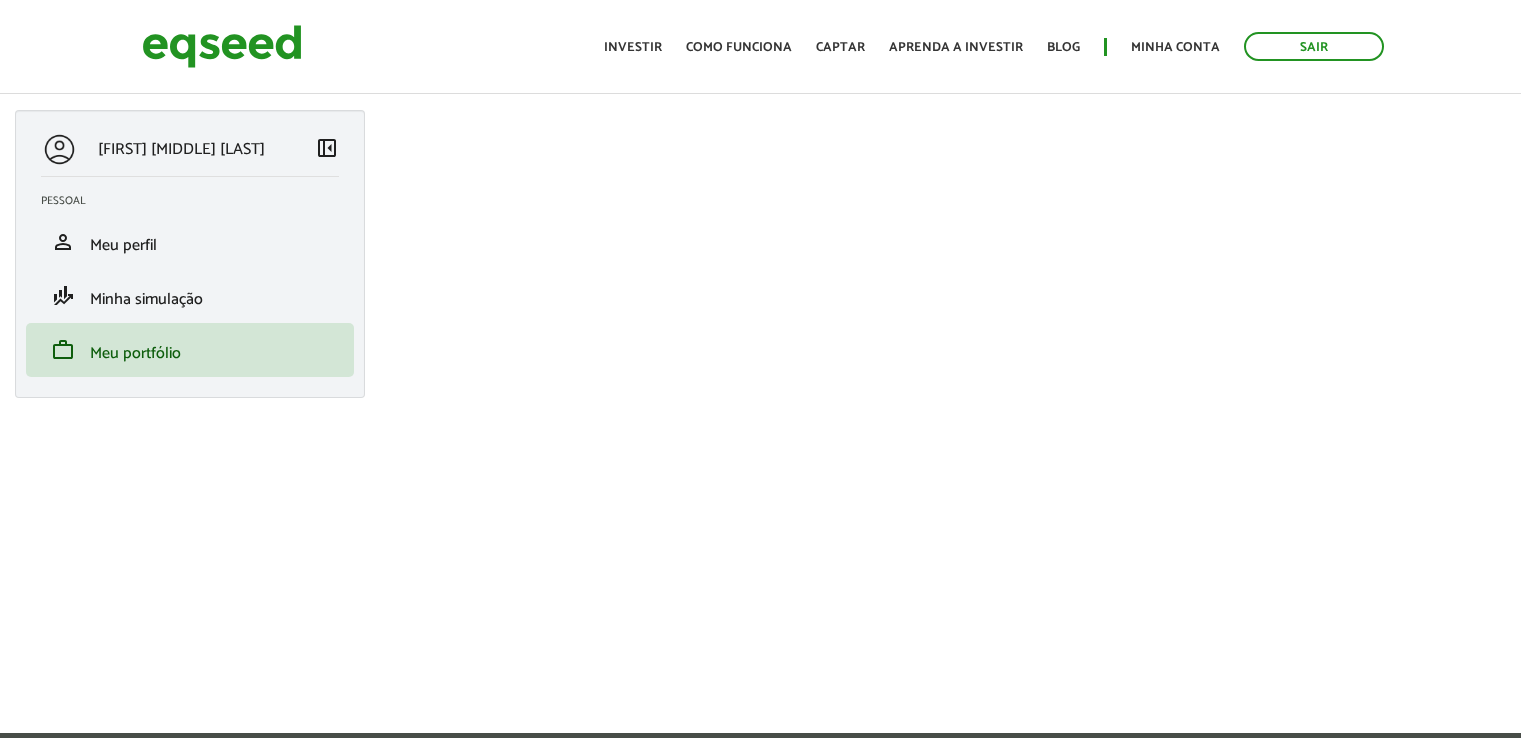scroll, scrollTop: 0, scrollLeft: 0, axis: both 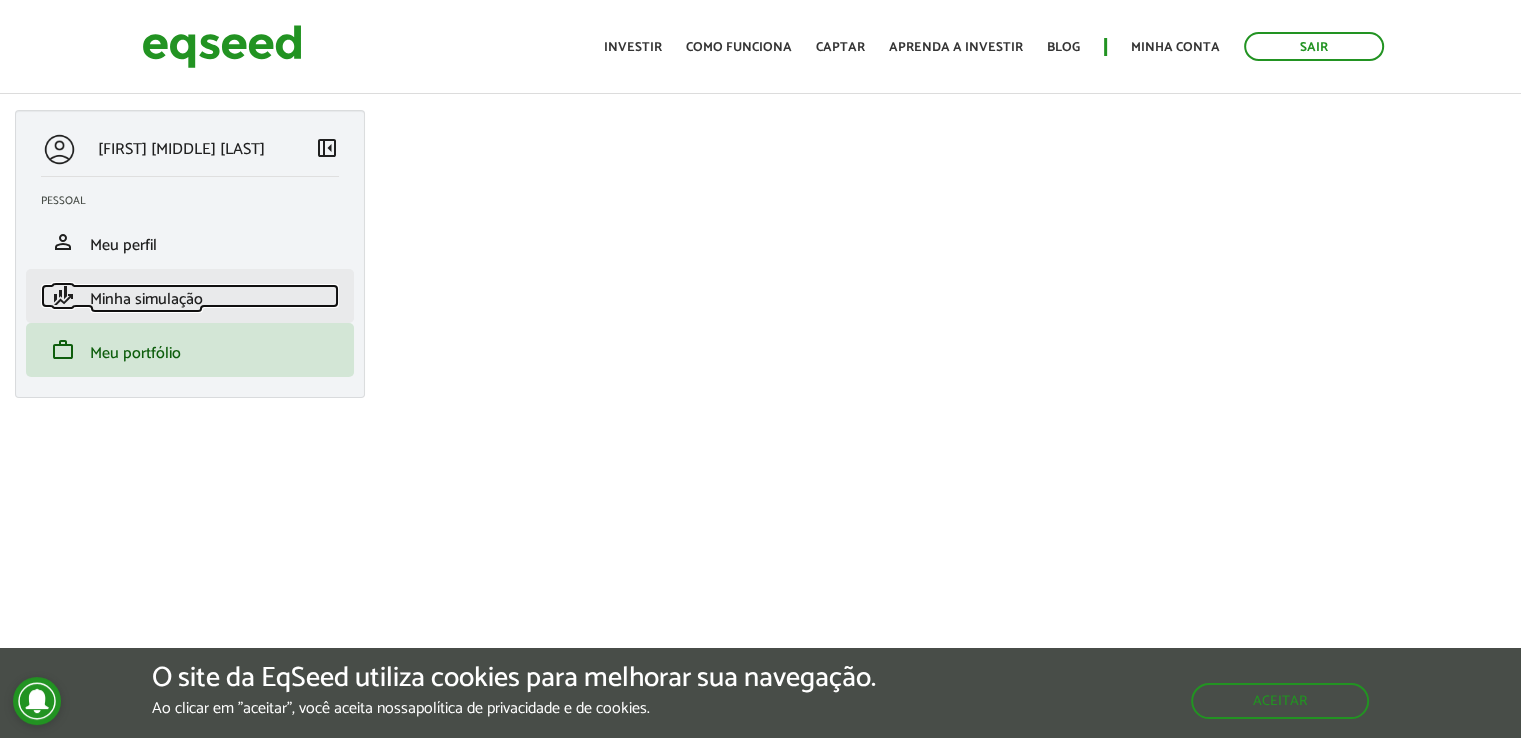 click on "Minha simulação" at bounding box center (146, 299) 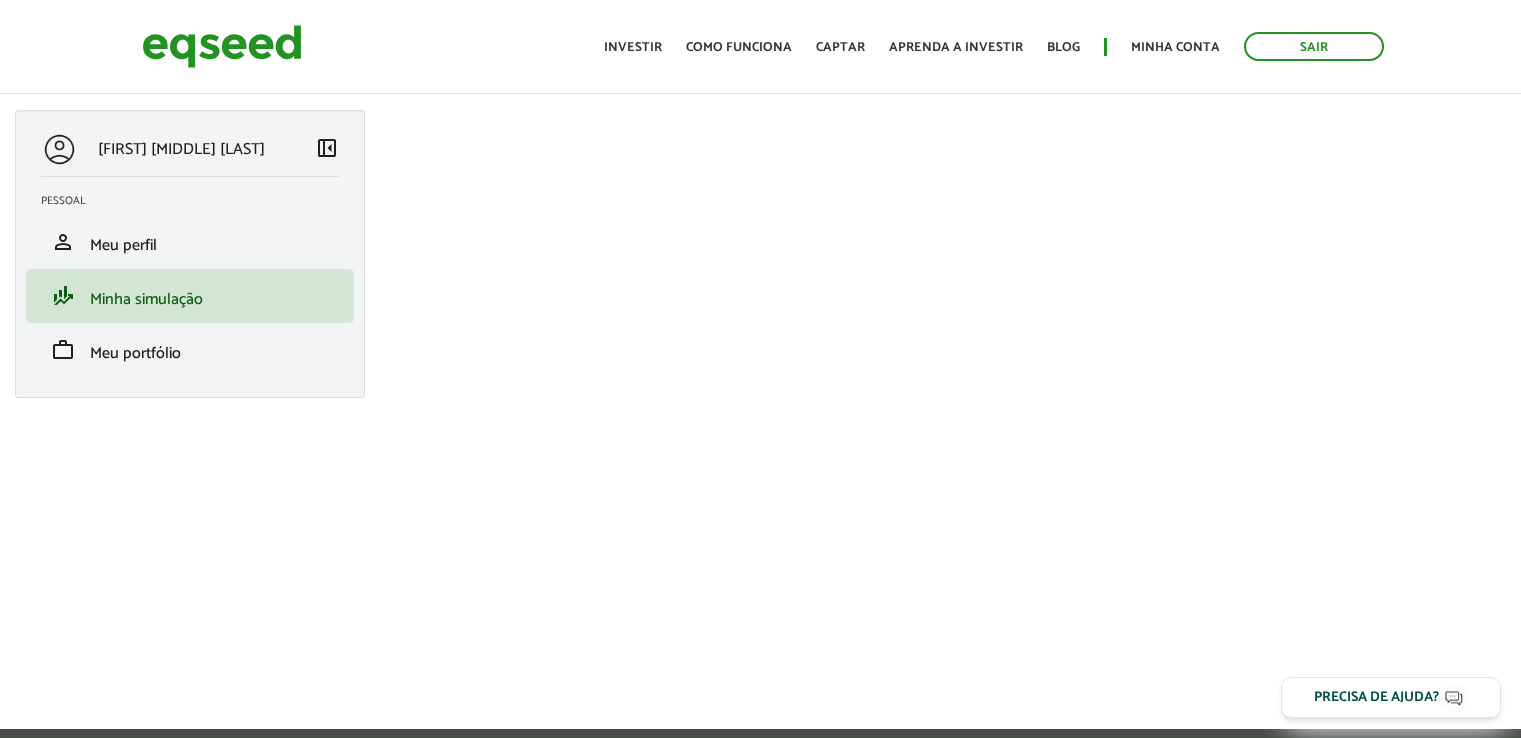scroll, scrollTop: 0, scrollLeft: 0, axis: both 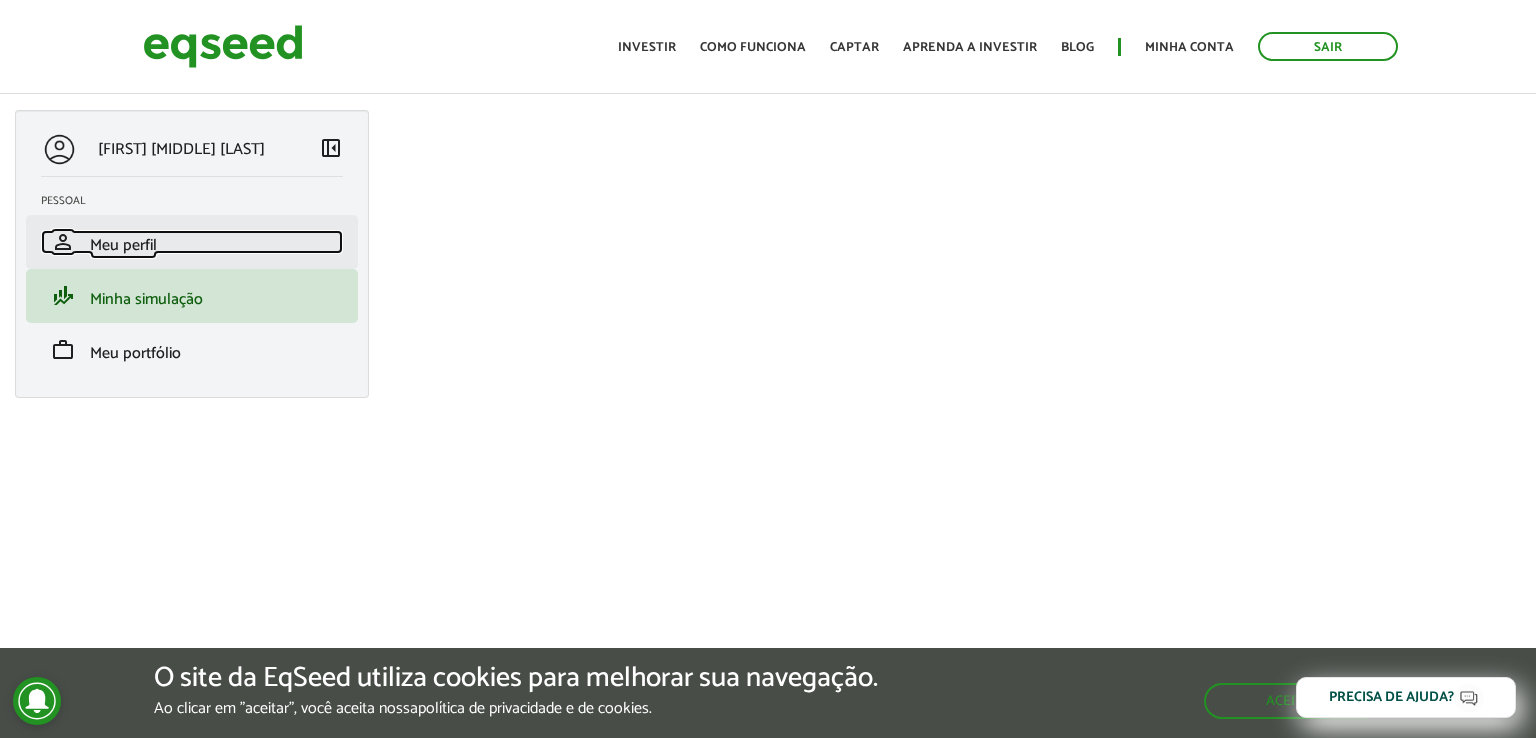 click on "Meu perfil" at bounding box center [123, 245] 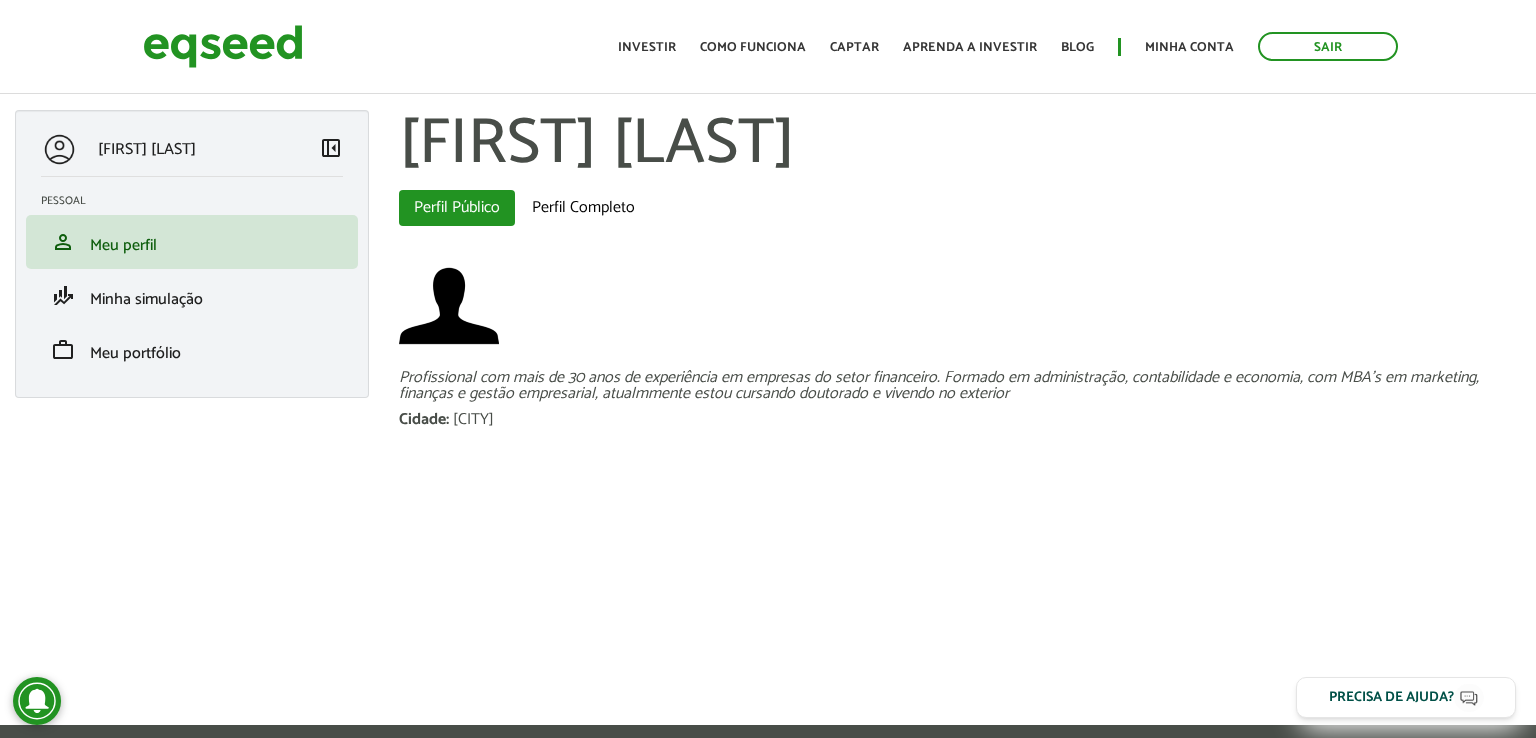 scroll, scrollTop: 0, scrollLeft: 0, axis: both 